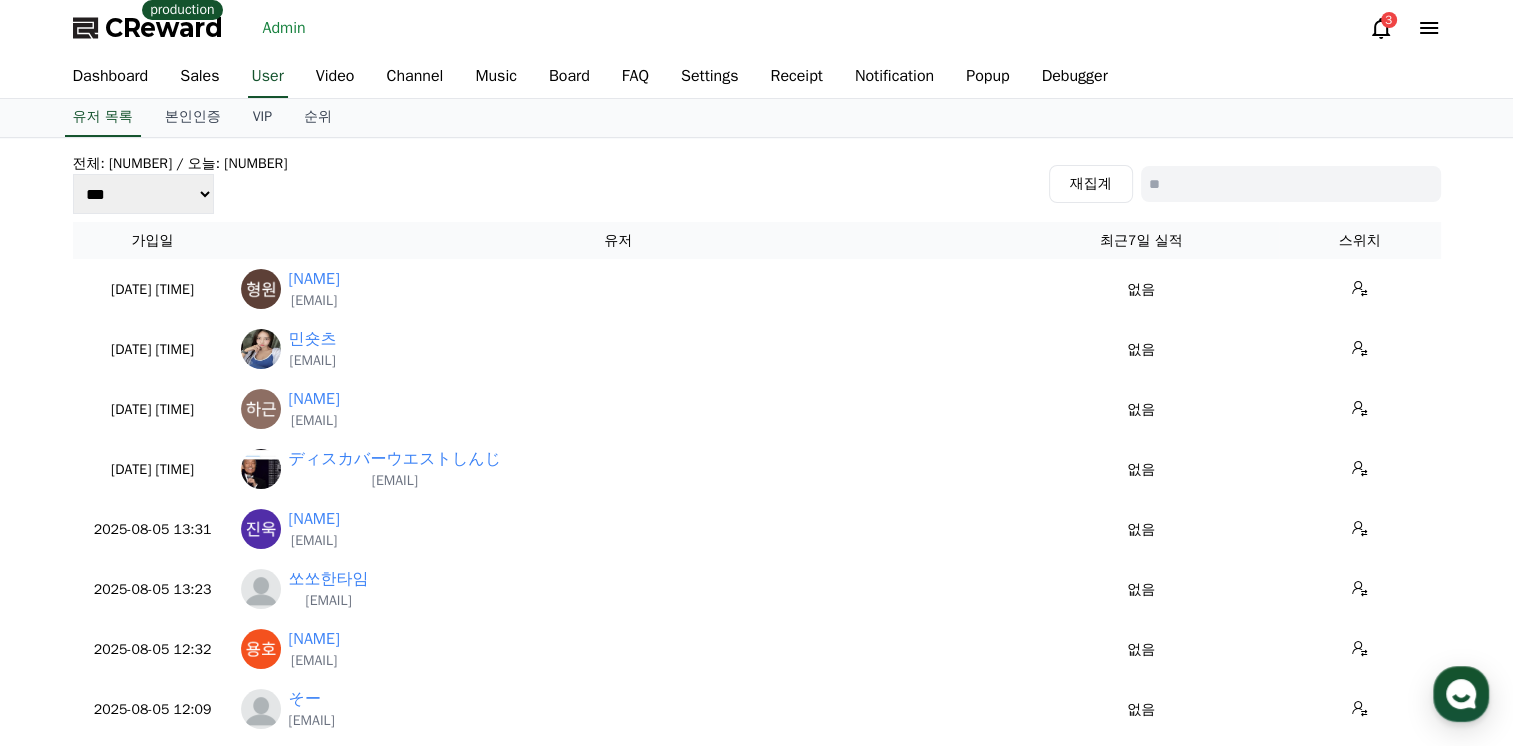 scroll, scrollTop: 0, scrollLeft: 0, axis: both 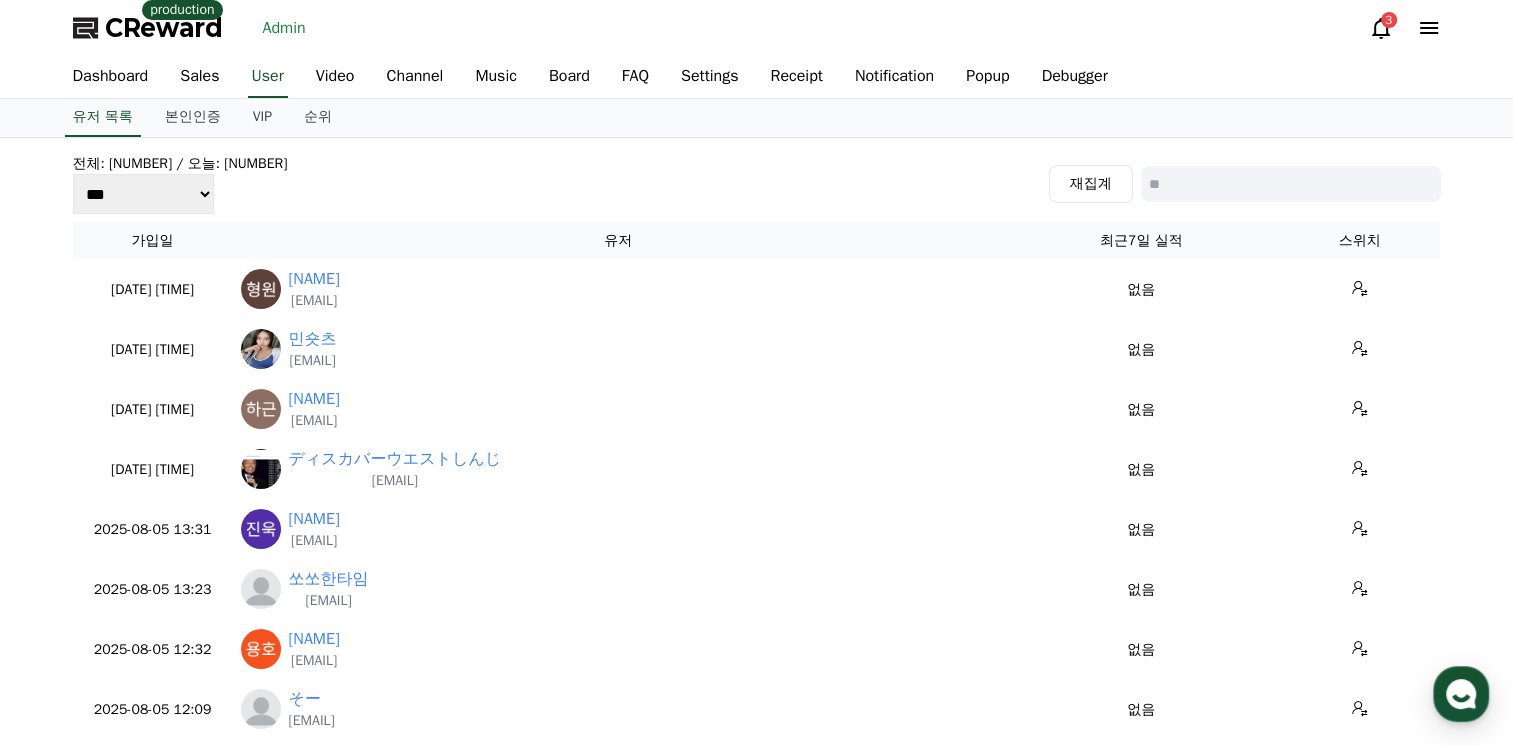 click on "3" at bounding box center (1405, 28) 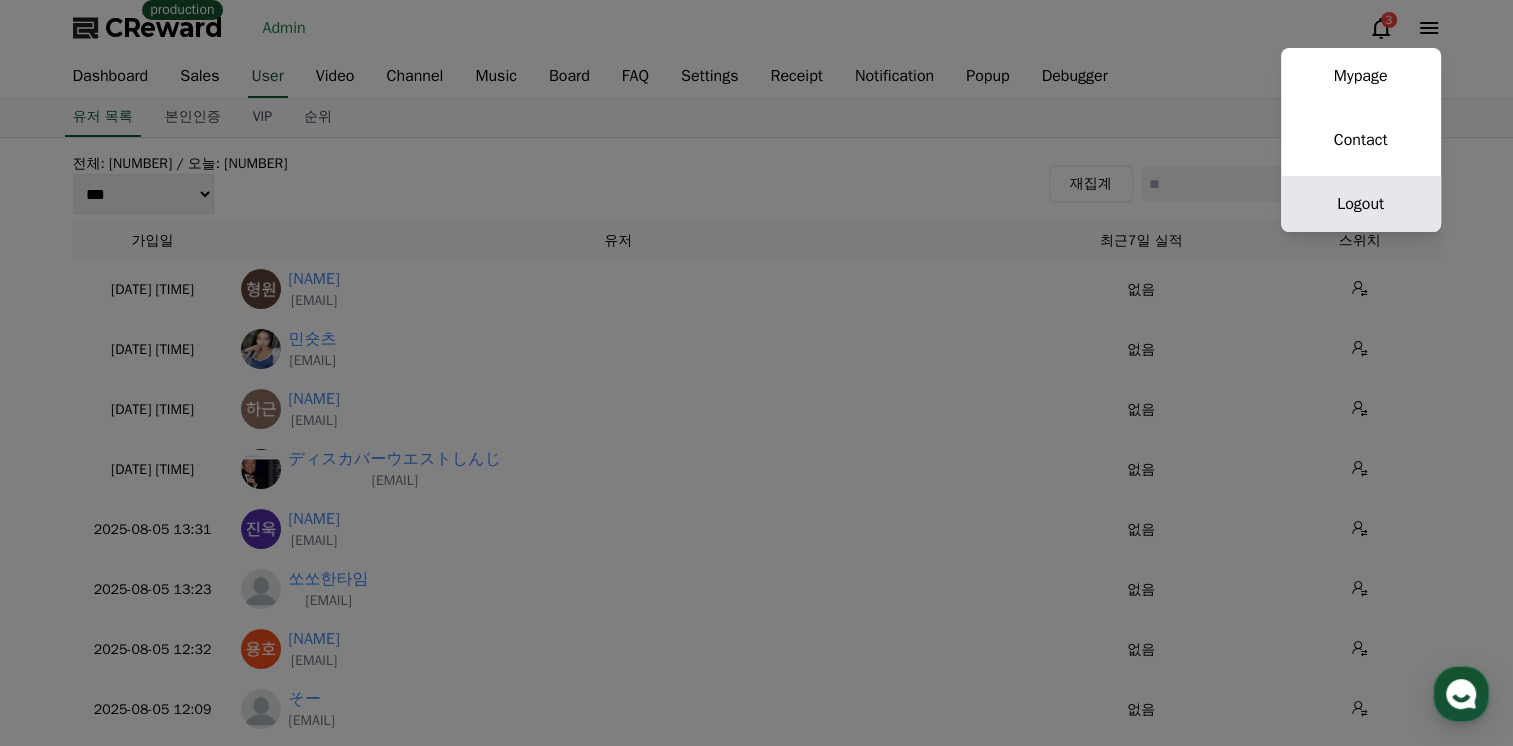click on "Logout" at bounding box center [1361, 204] 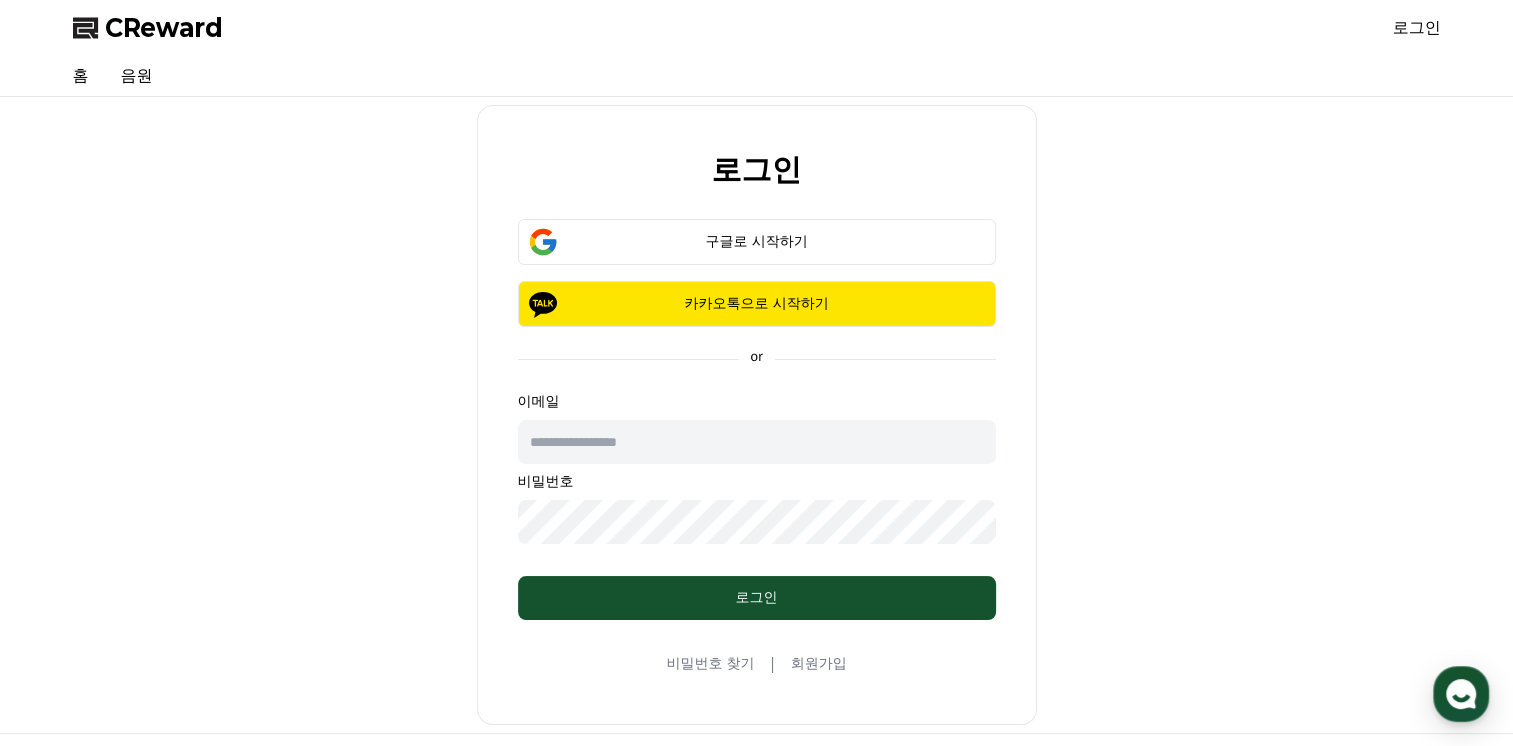 scroll, scrollTop: 100, scrollLeft: 0, axis: vertical 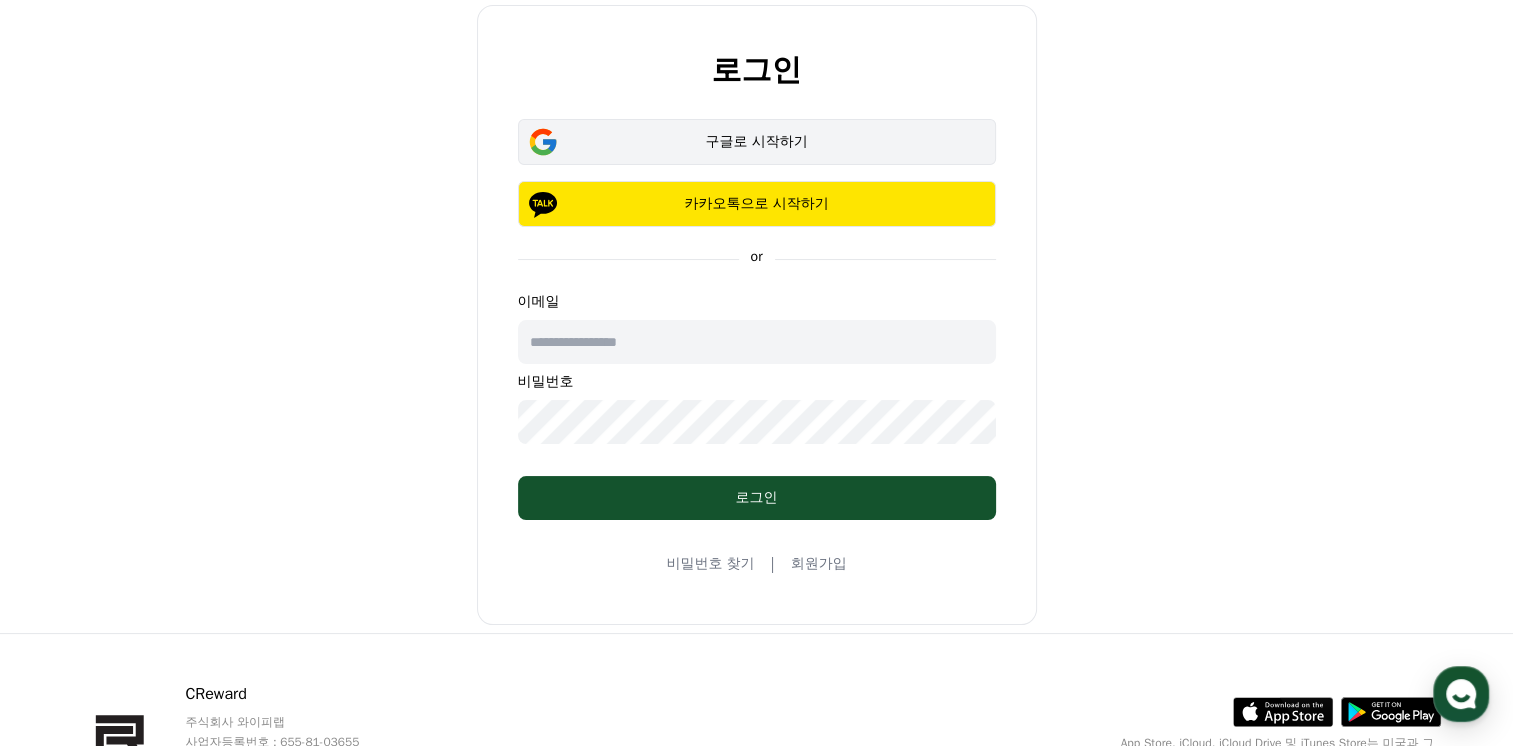 click on "구글로 시작하기" at bounding box center [757, 142] 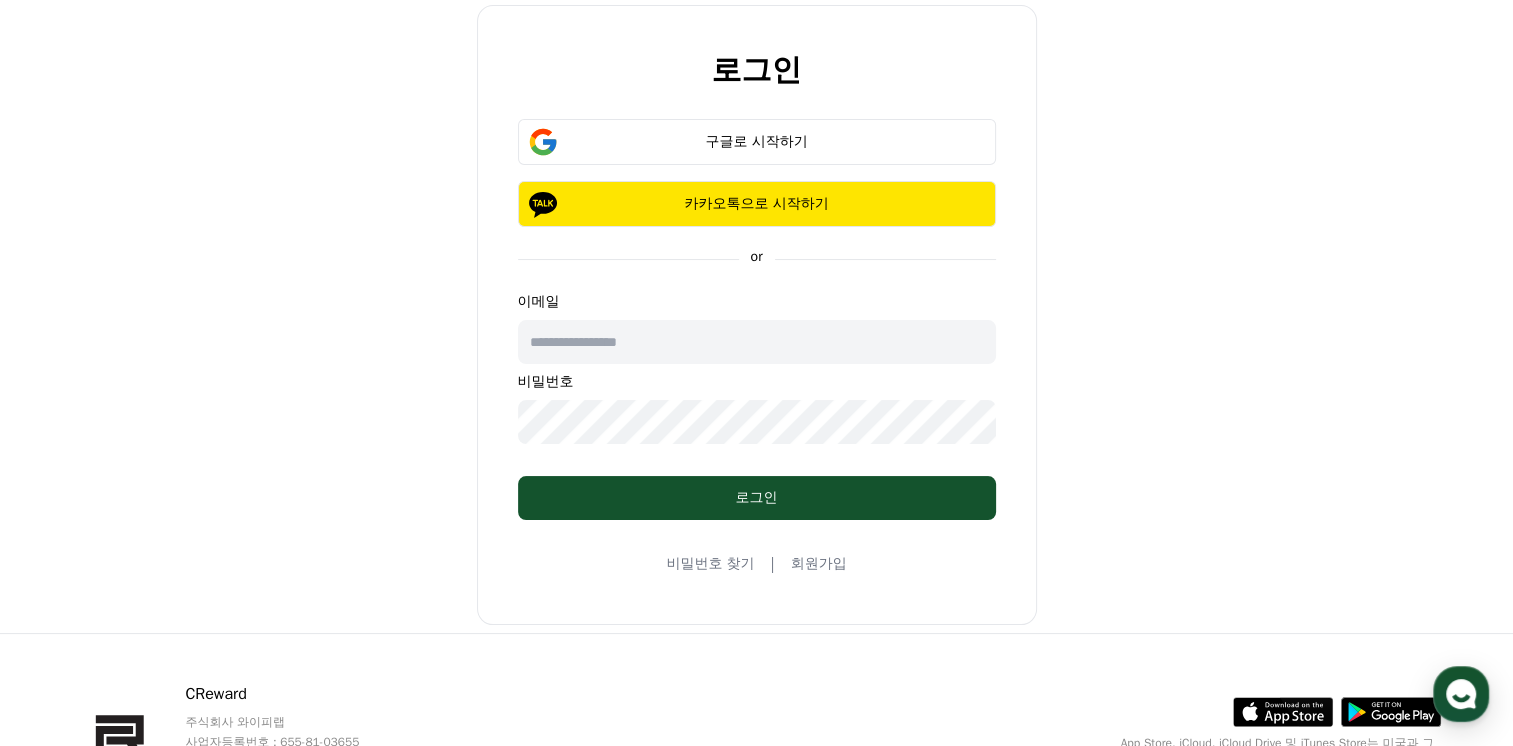 click on "비밀번호 찾기   |   회원가입" at bounding box center [756, 564] 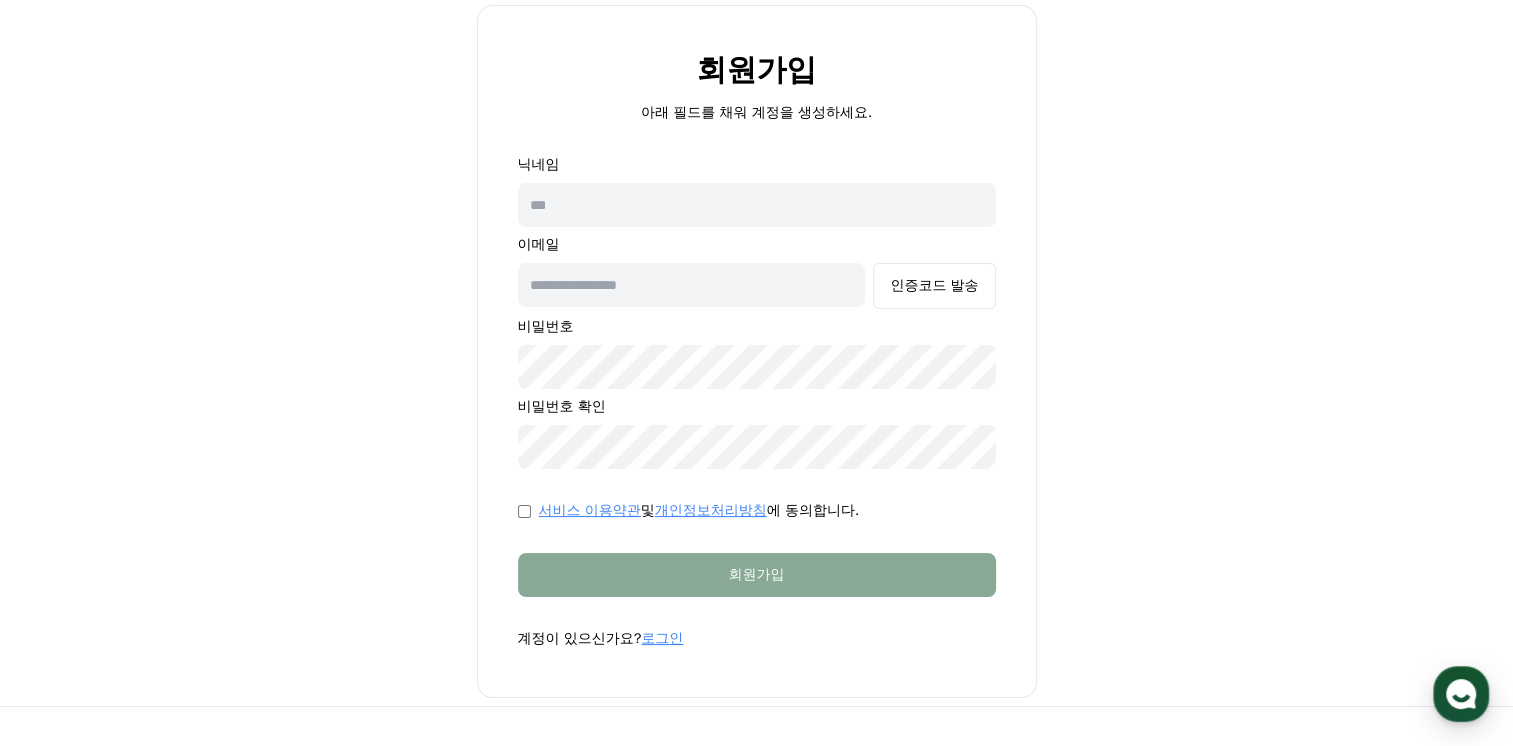 scroll, scrollTop: 0, scrollLeft: 0, axis: both 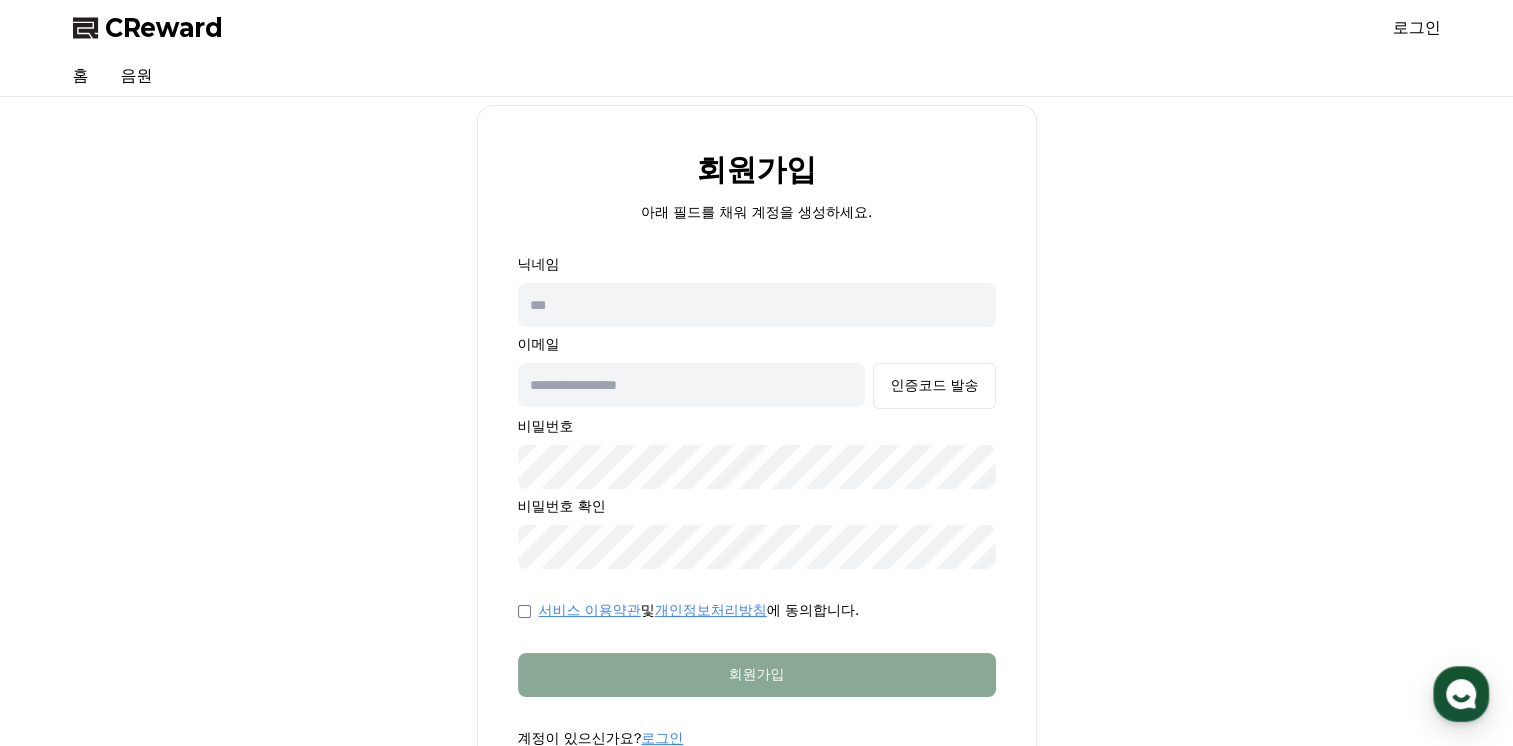 click on "로그인" at bounding box center [1417, 28] 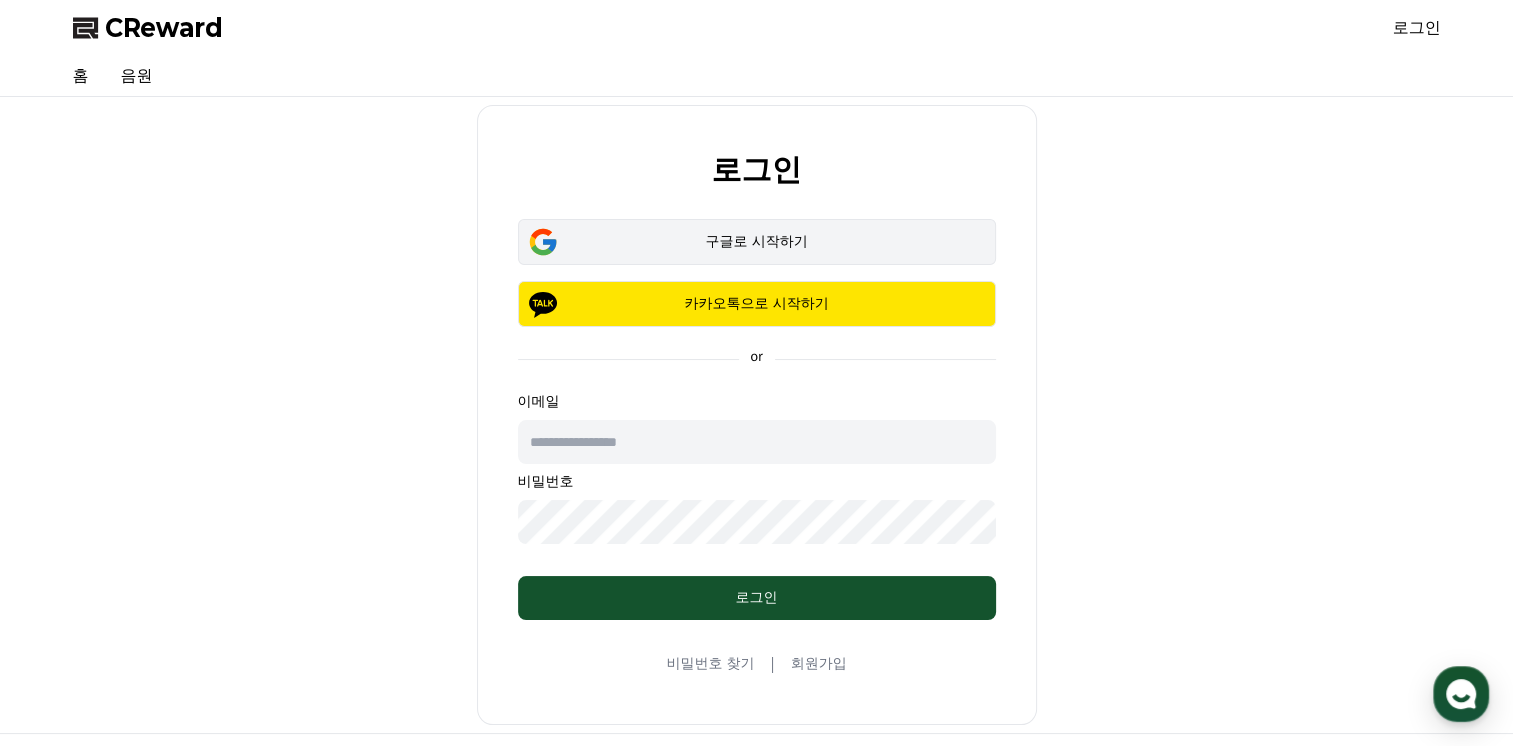 click on "구글로 시작하기" at bounding box center [757, 242] 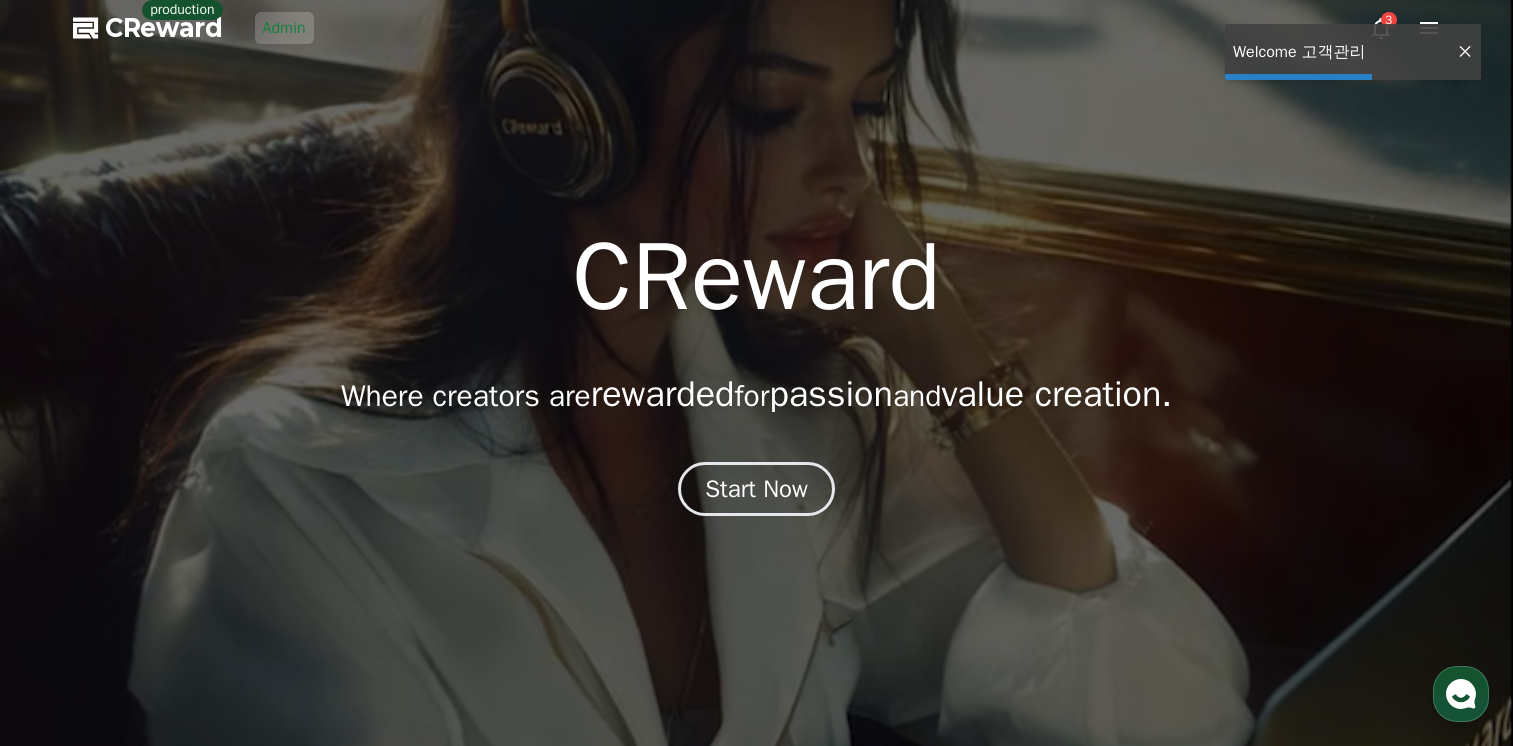 scroll, scrollTop: 0, scrollLeft: 0, axis: both 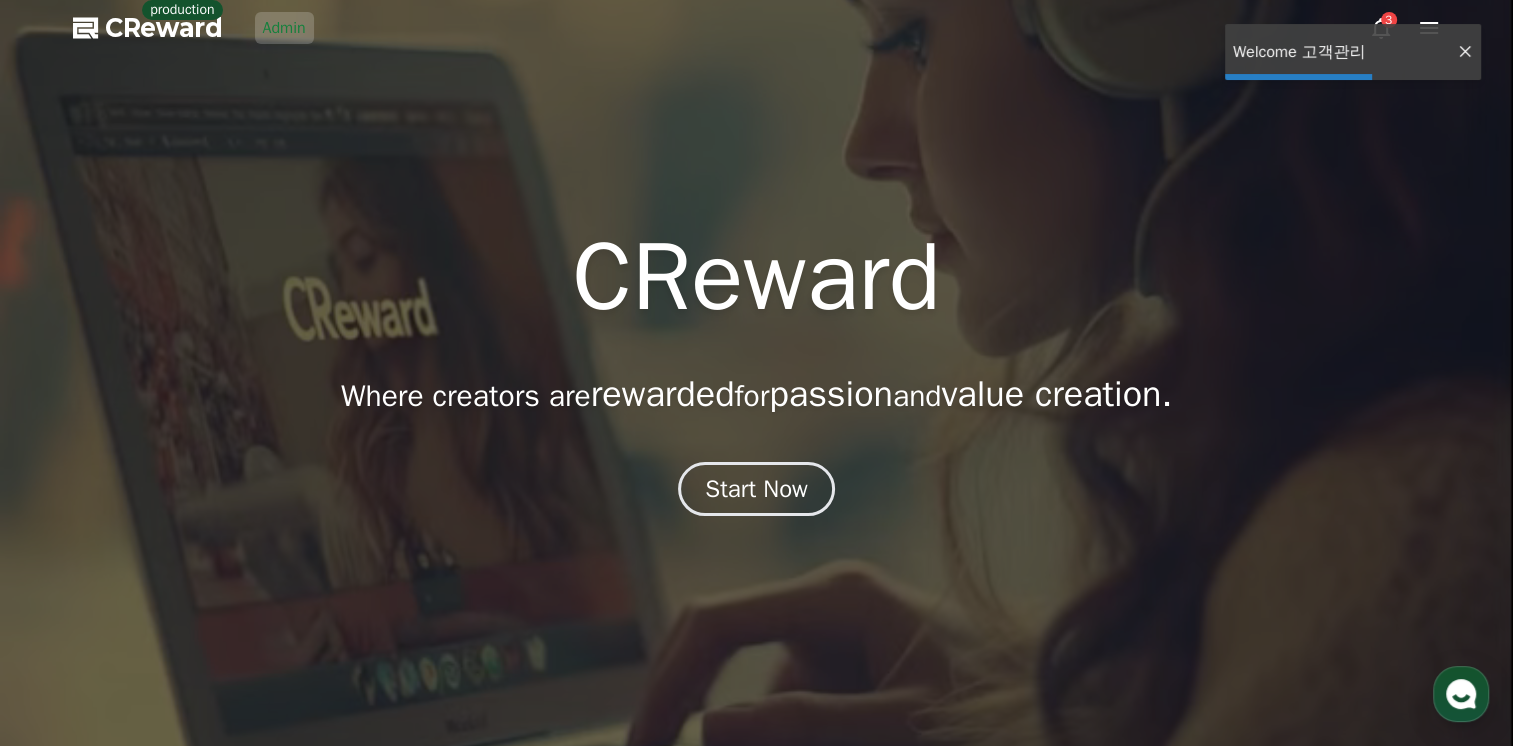 click on "Admin" at bounding box center [284, 28] 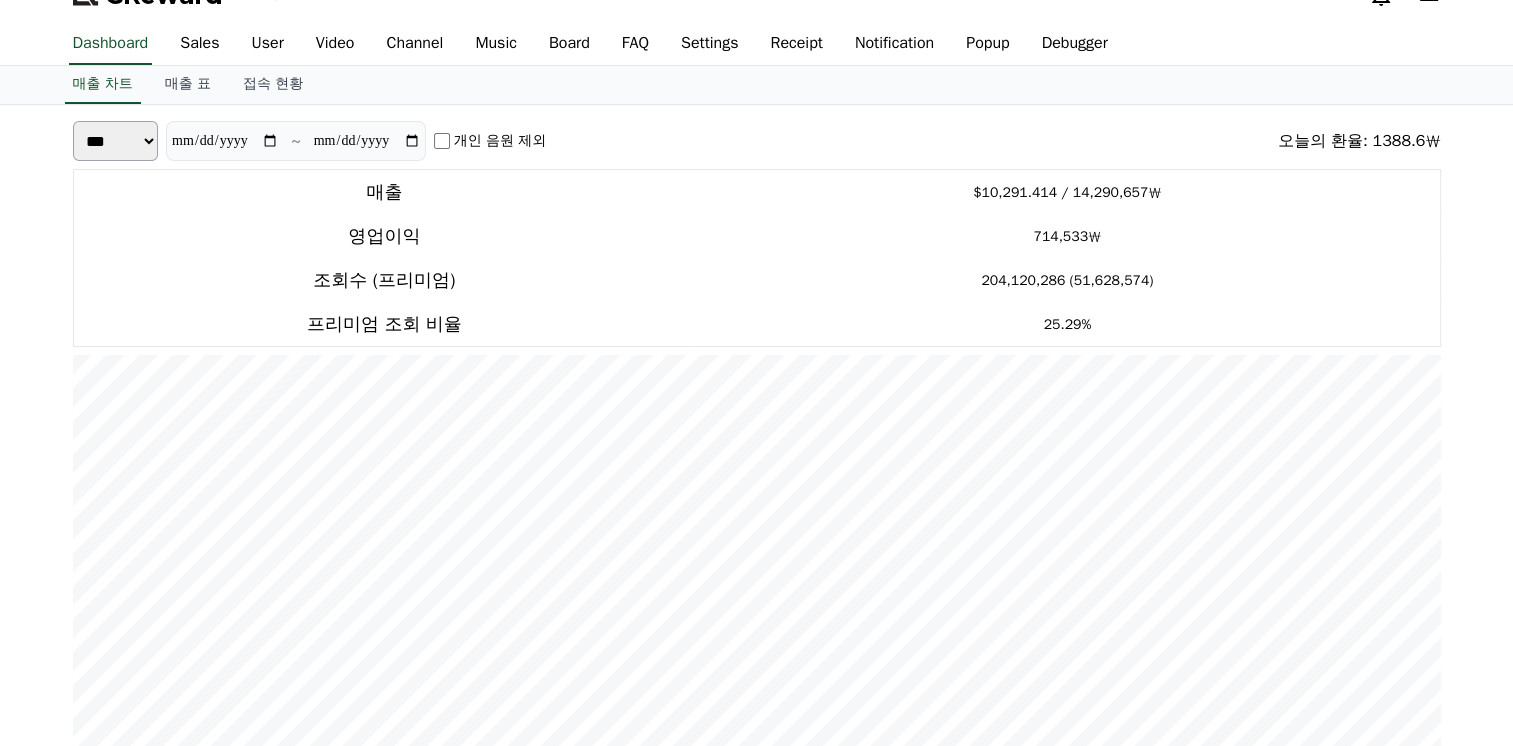 scroll, scrollTop: 0, scrollLeft: 0, axis: both 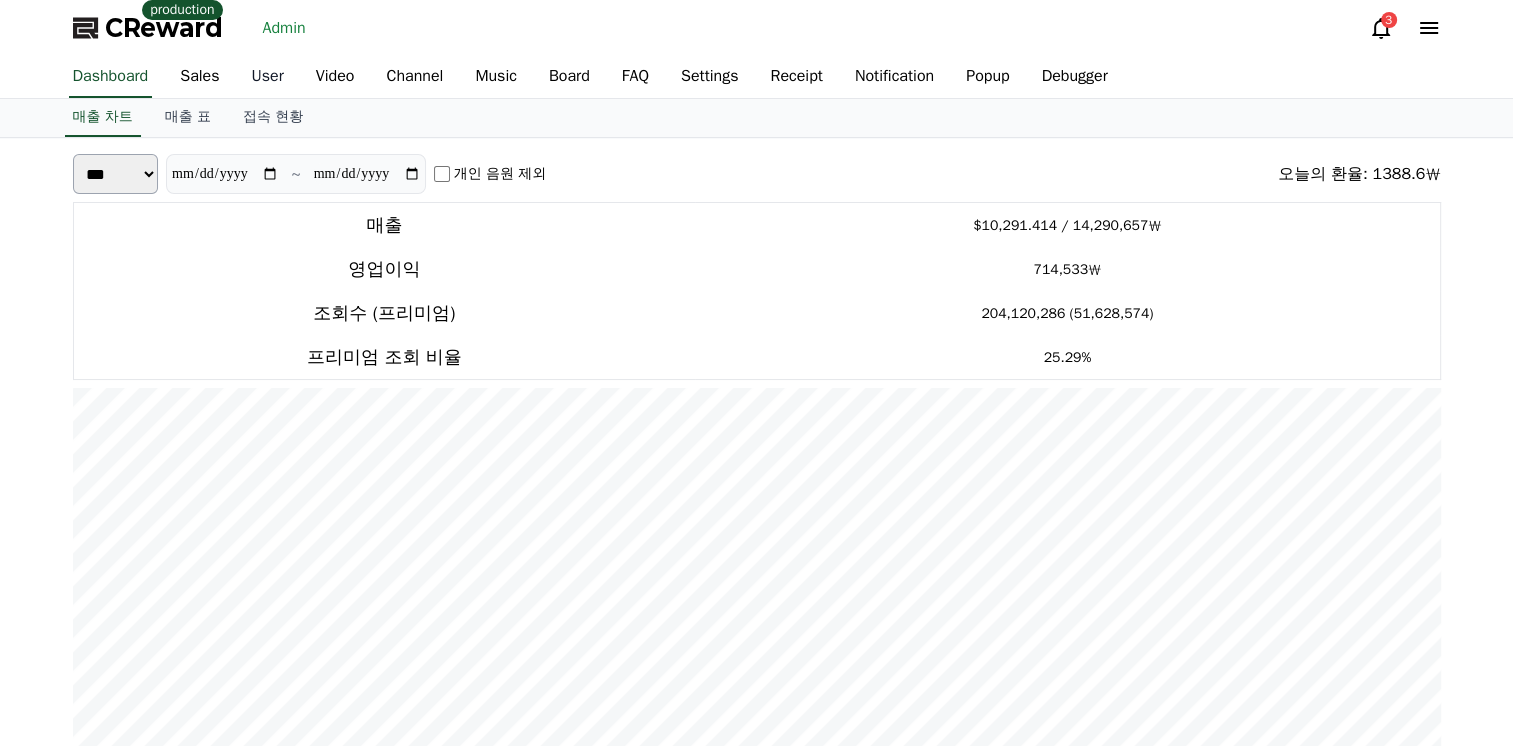 click on "User" at bounding box center (268, 77) 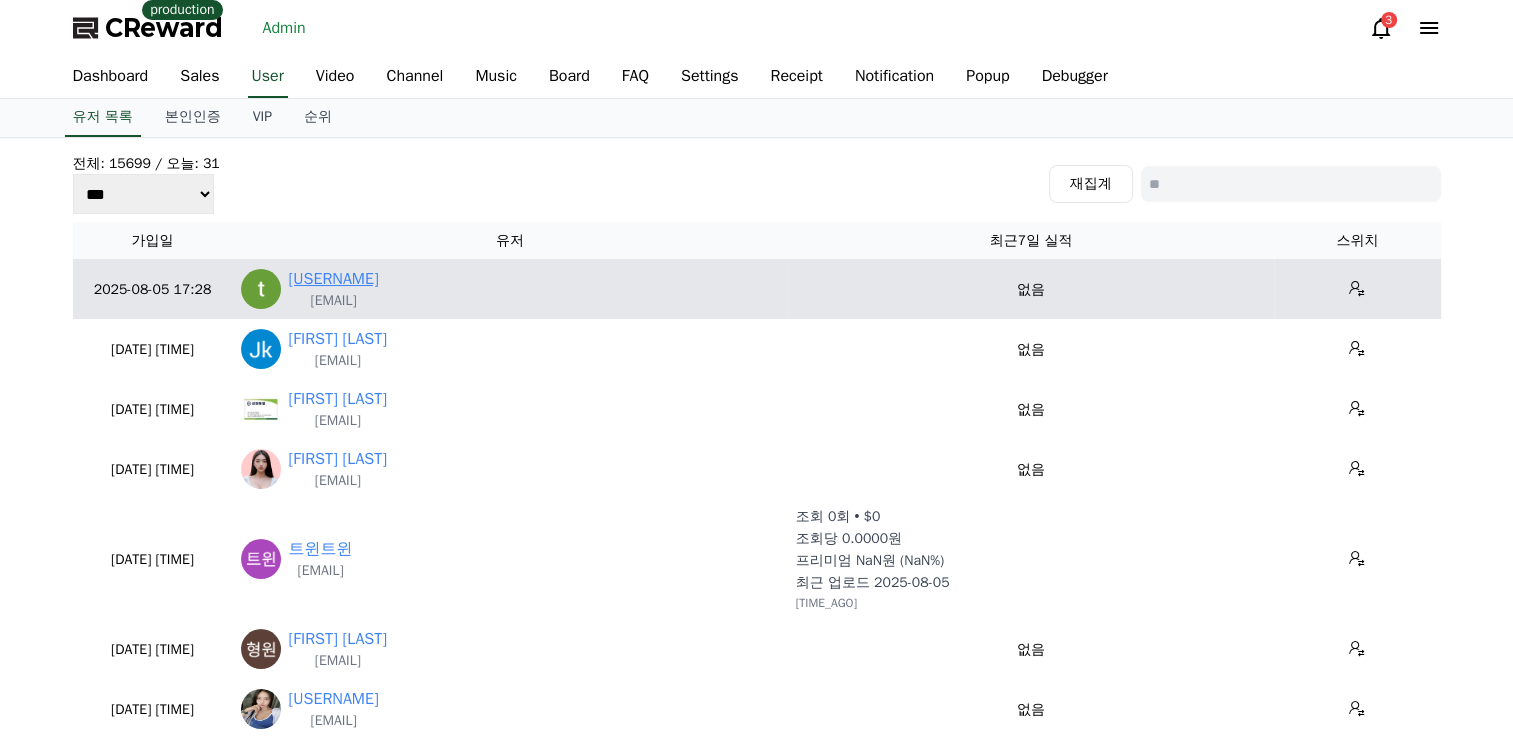 click on "[USERNAME]" at bounding box center (334, 279) 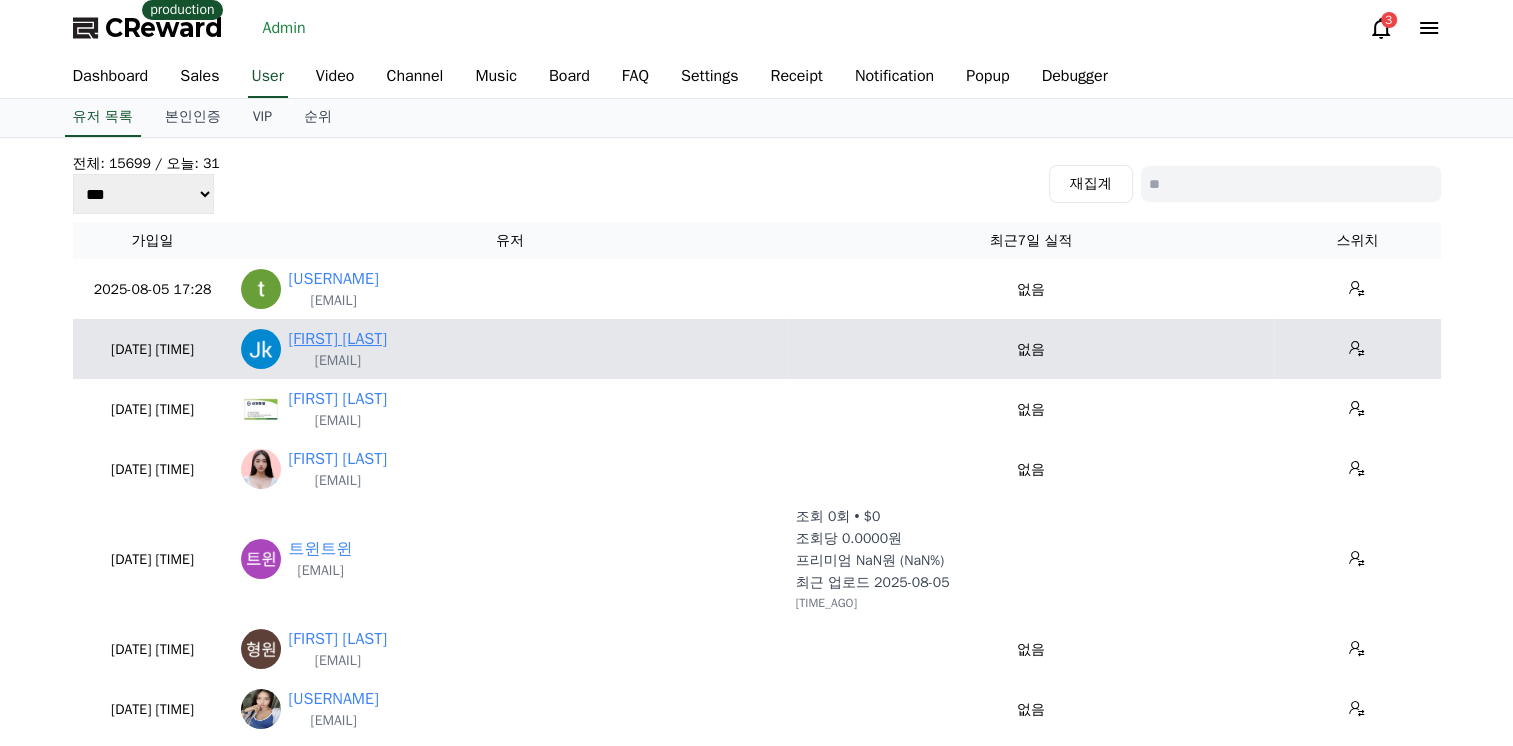 click on "[FIRST] [LAST]" at bounding box center (338, 339) 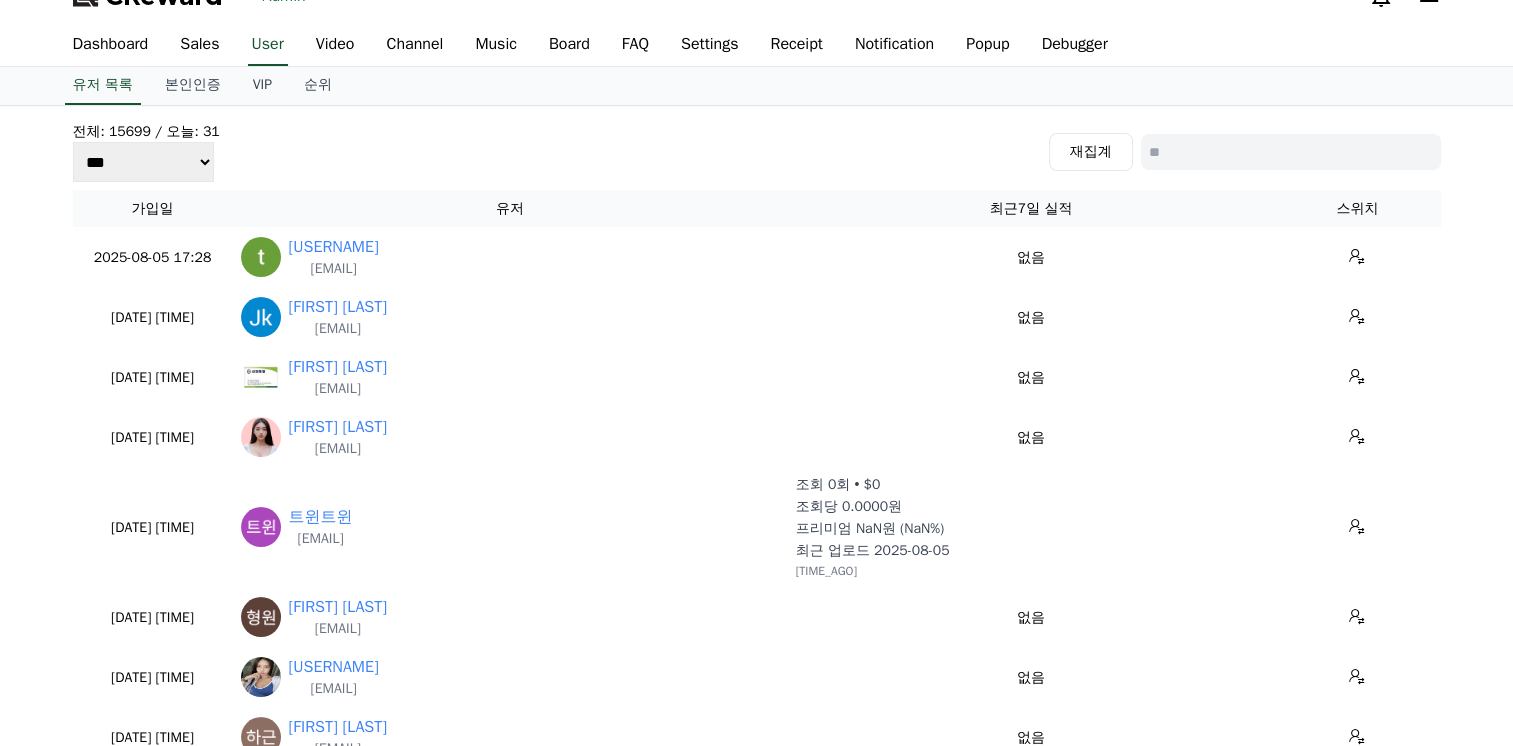 scroll, scrollTop: 0, scrollLeft: 0, axis: both 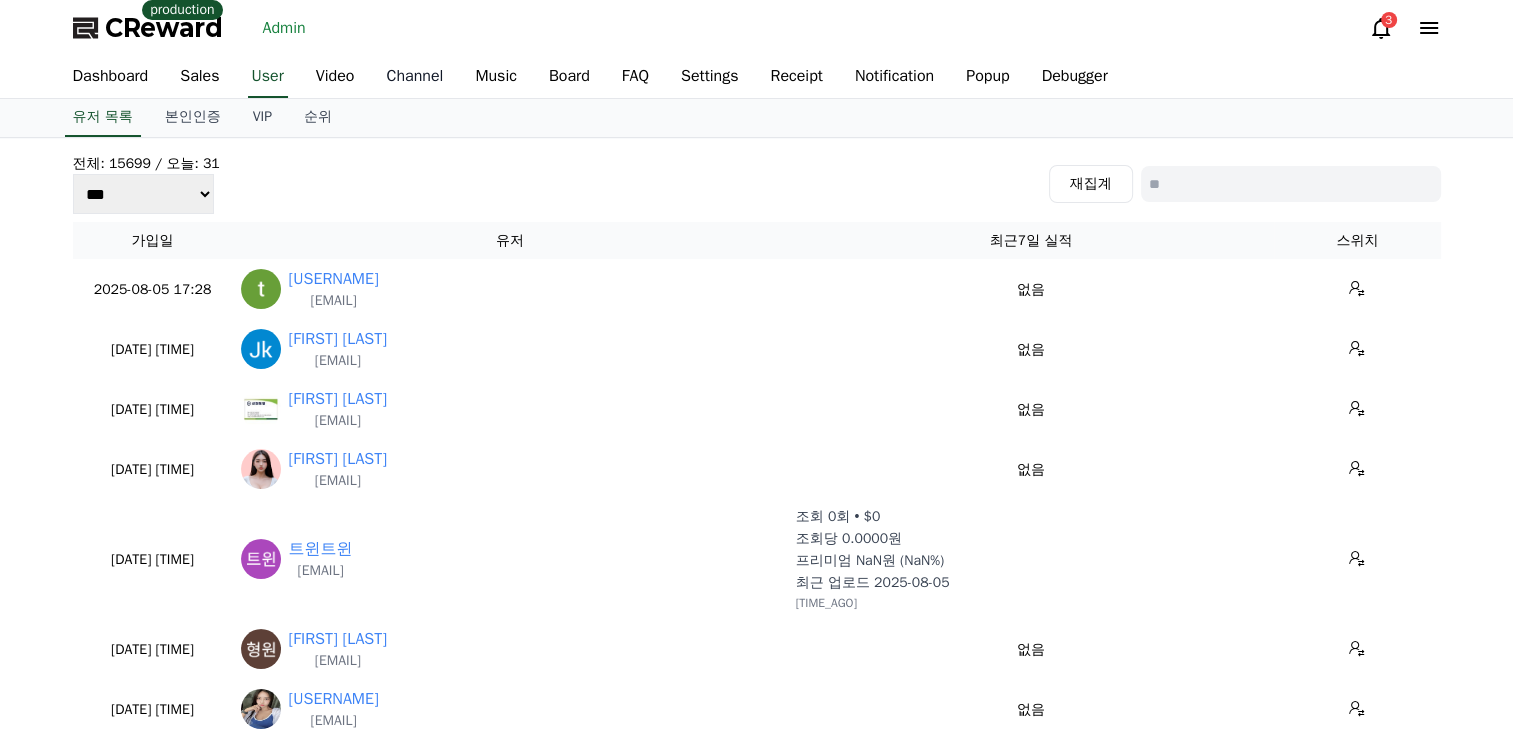 click on "Channel" at bounding box center (414, 77) 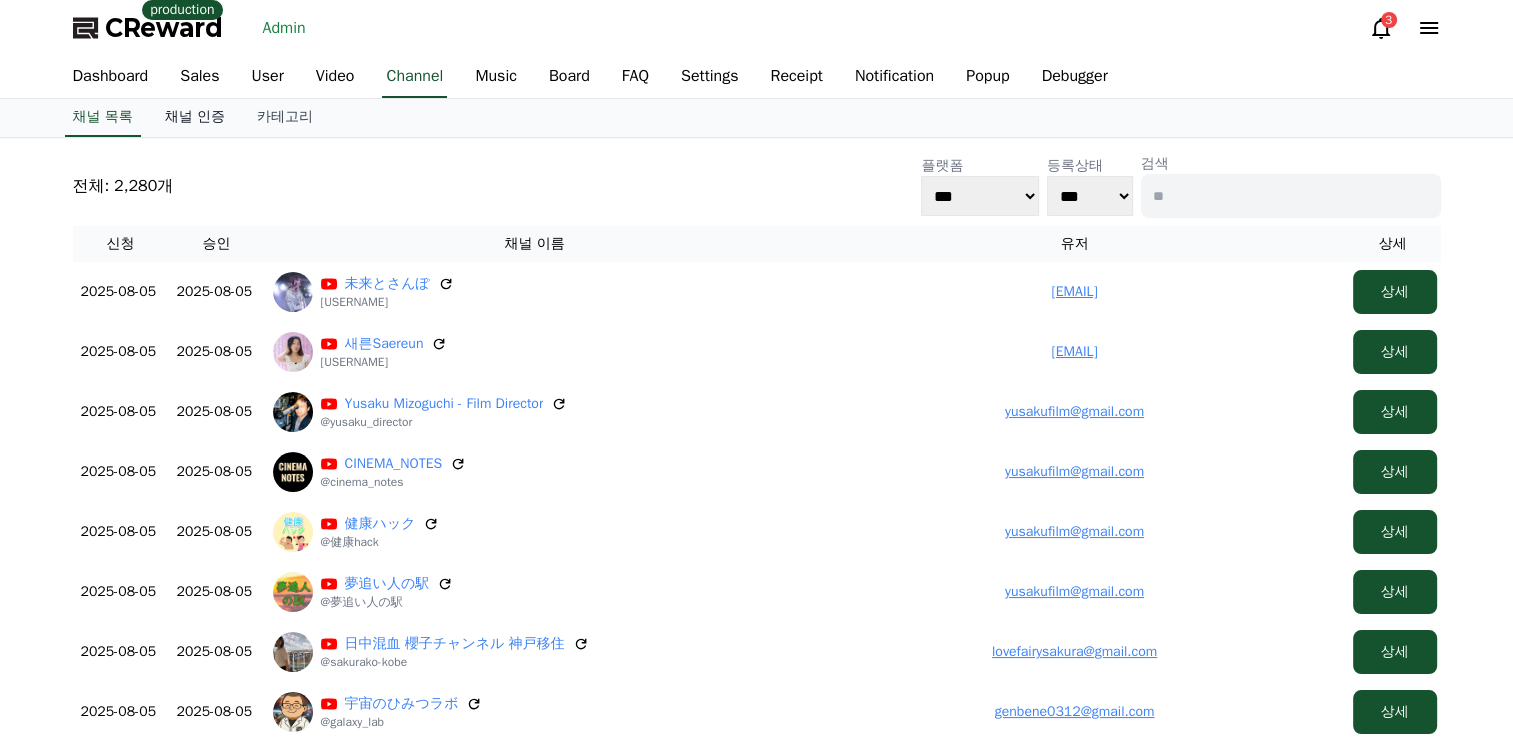 click on "채널 인증" at bounding box center (195, 118) 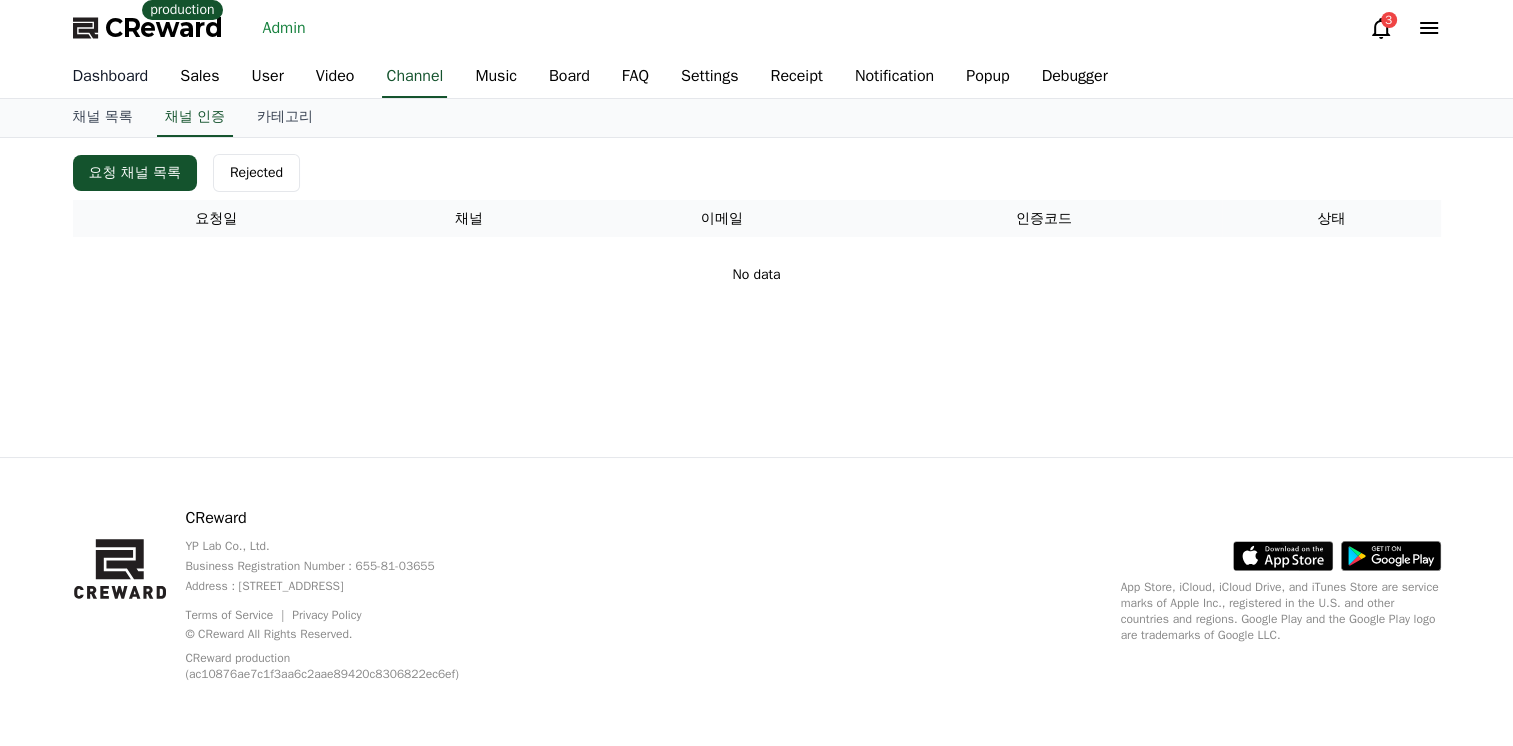 click on "Dashboard" at bounding box center (111, 77) 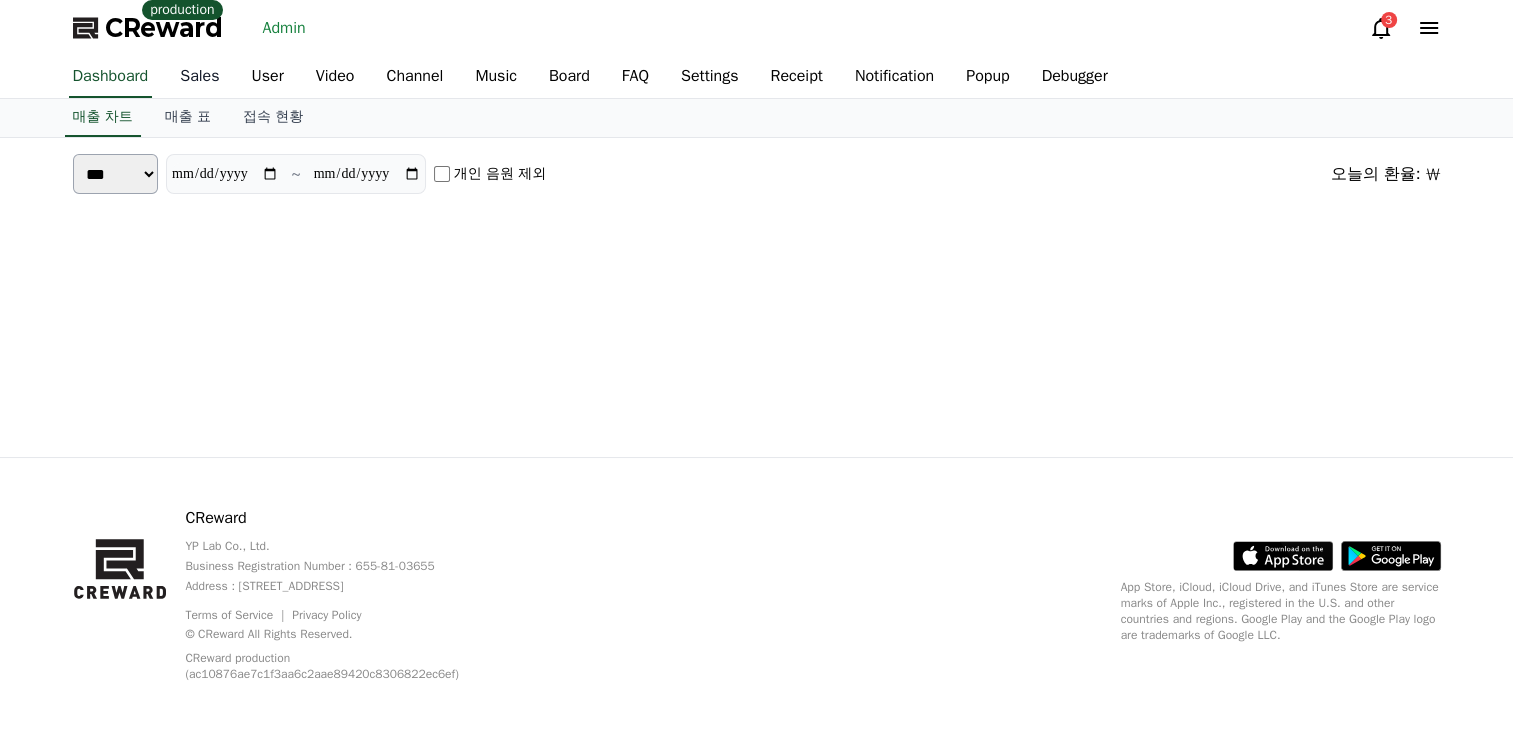 click on "Sales" at bounding box center [199, 77] 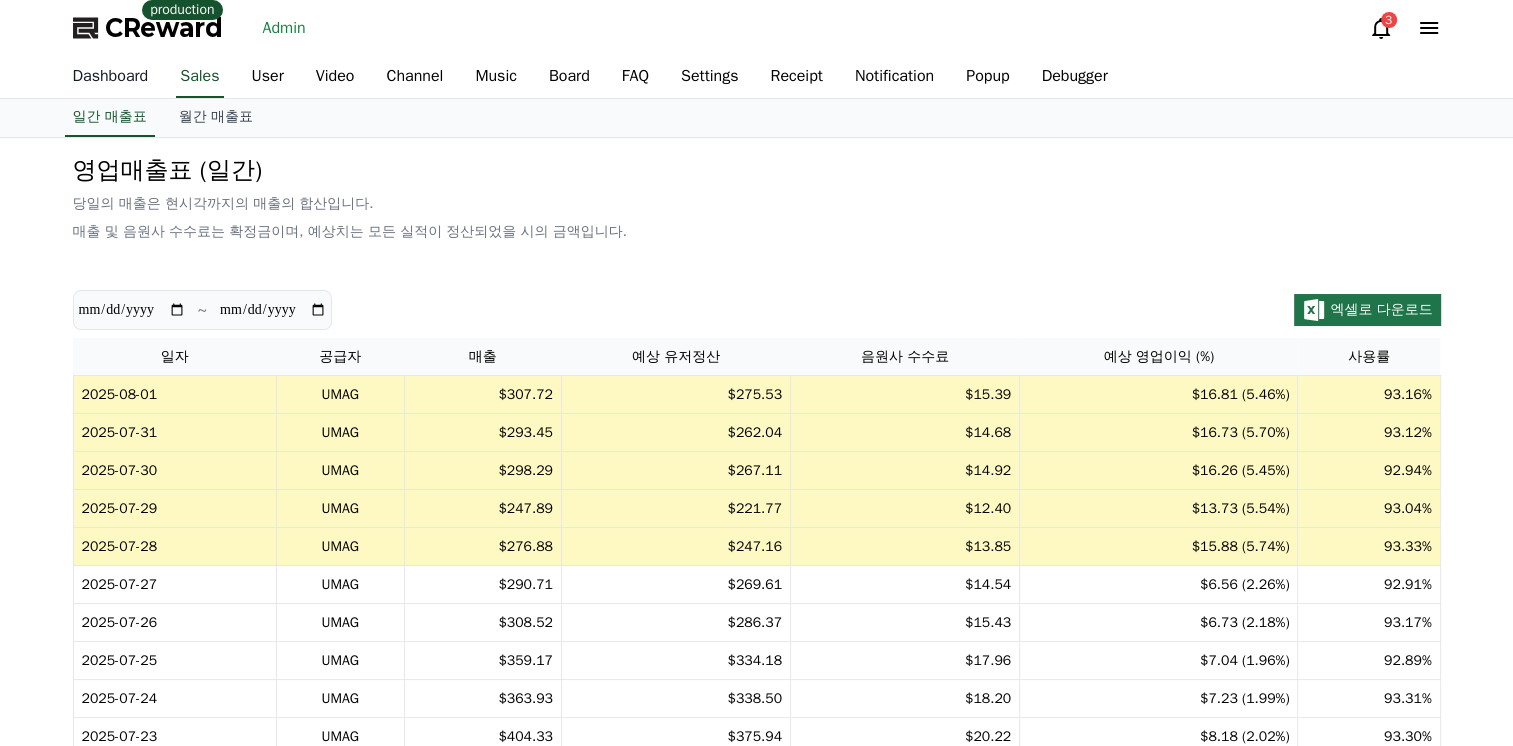 click on "Dashboard" at bounding box center [111, 77] 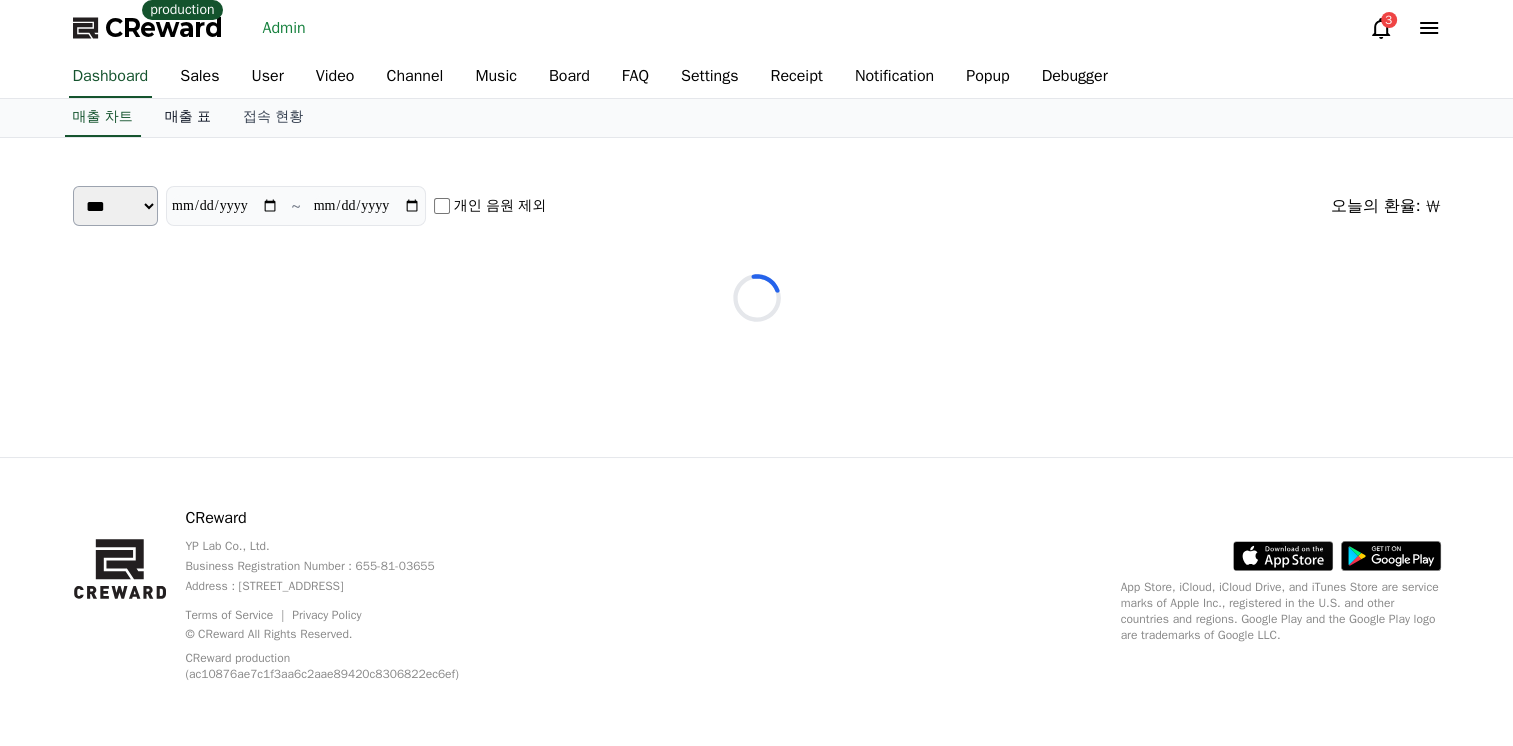 click on "매출 표" at bounding box center [188, 118] 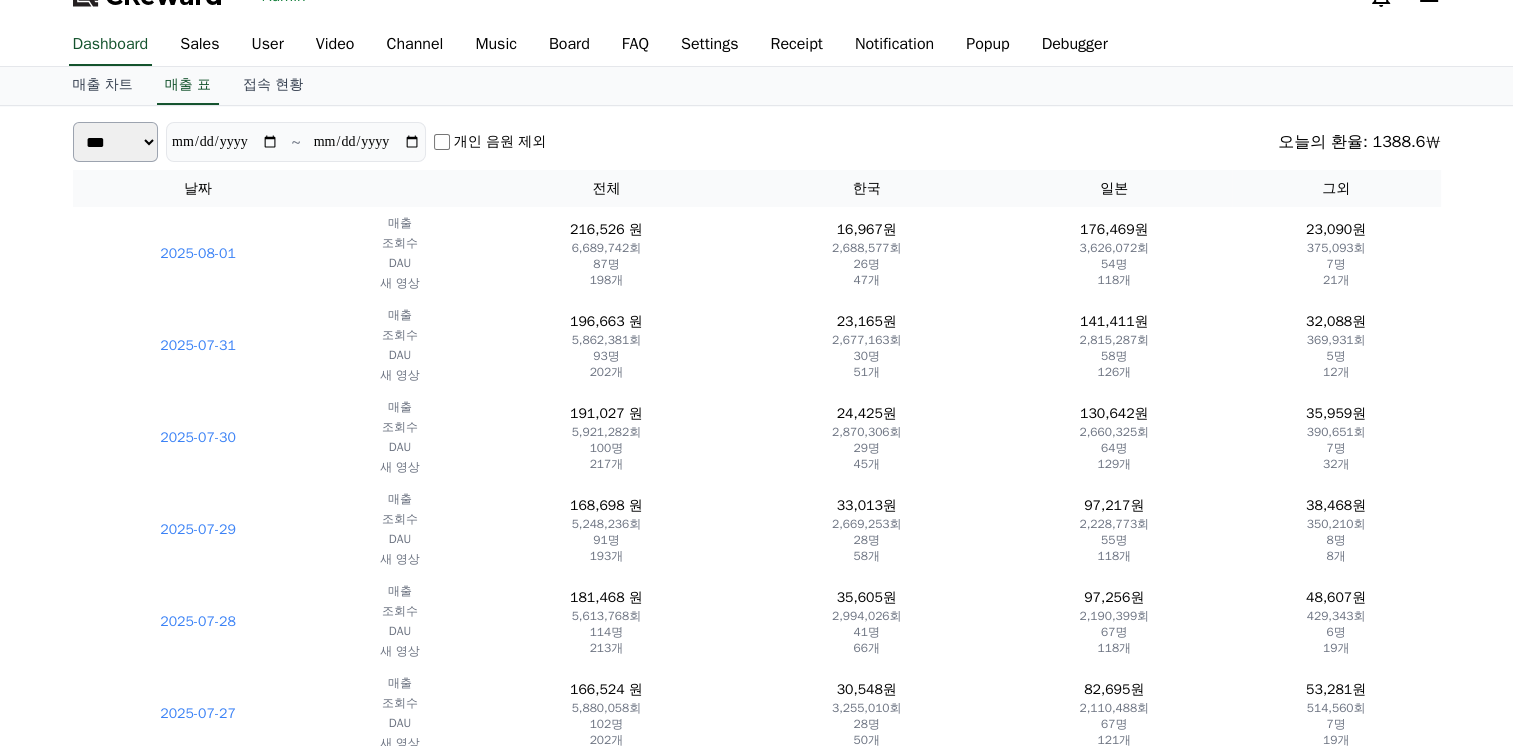 scroll, scrollTop: 0, scrollLeft: 0, axis: both 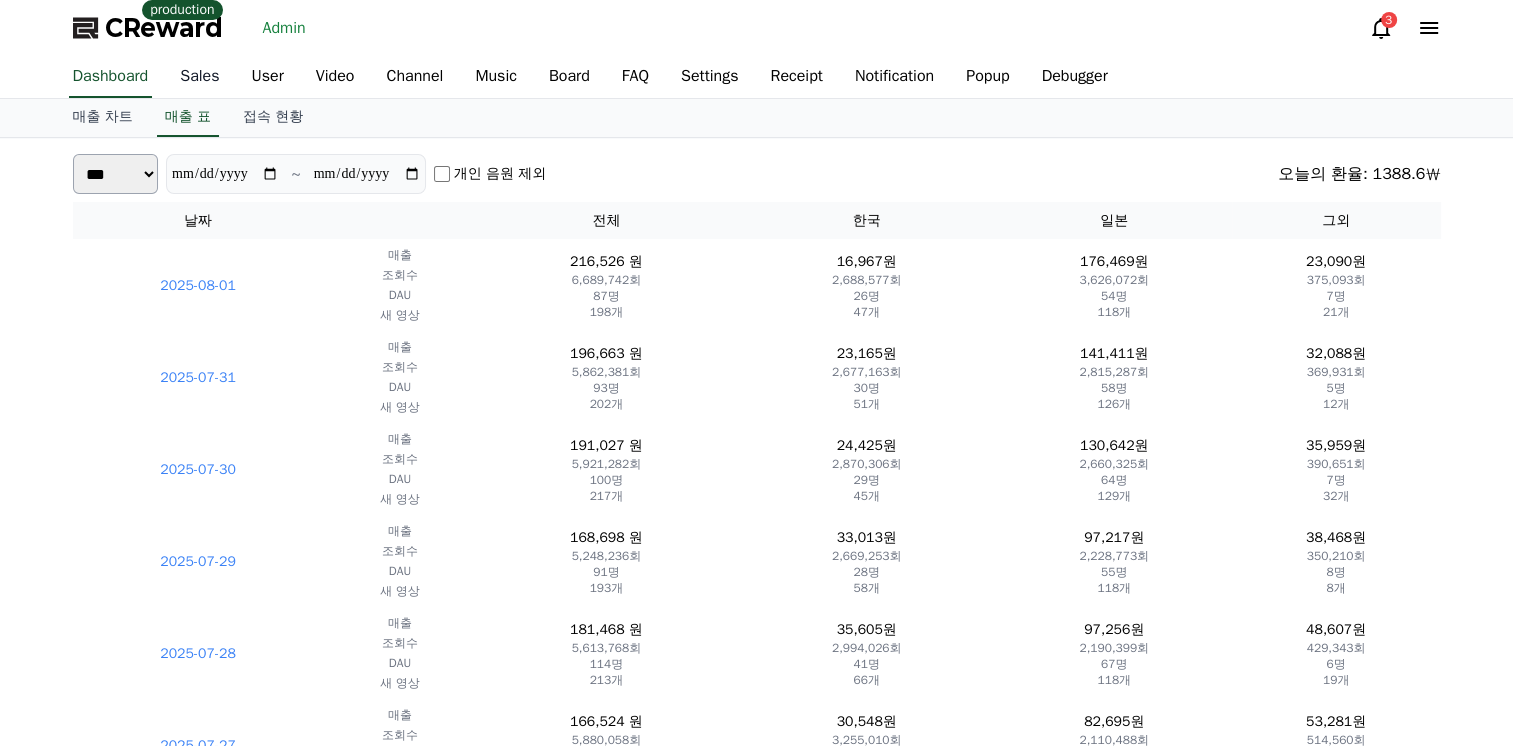 click on "Sales" at bounding box center [199, 77] 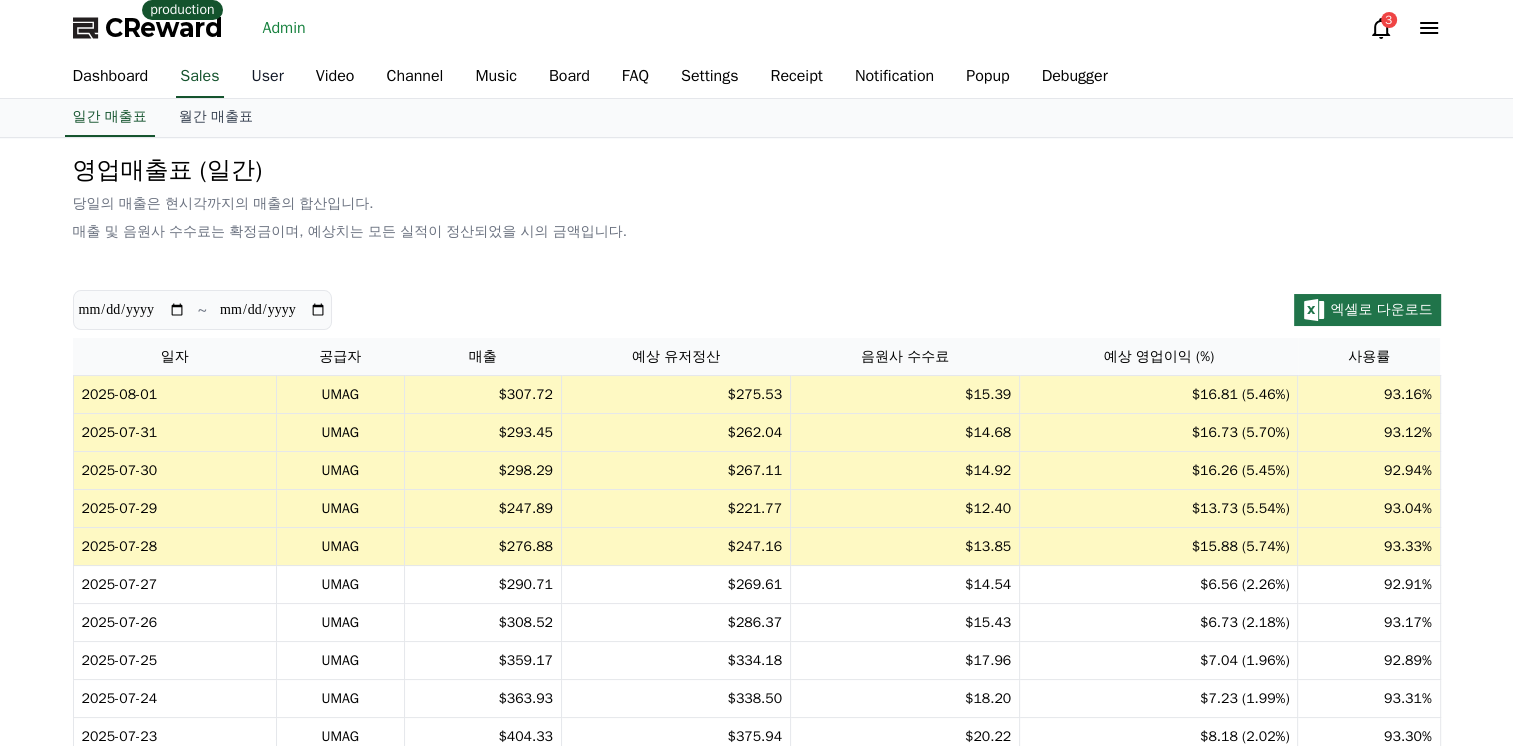 click on "User" at bounding box center [268, 77] 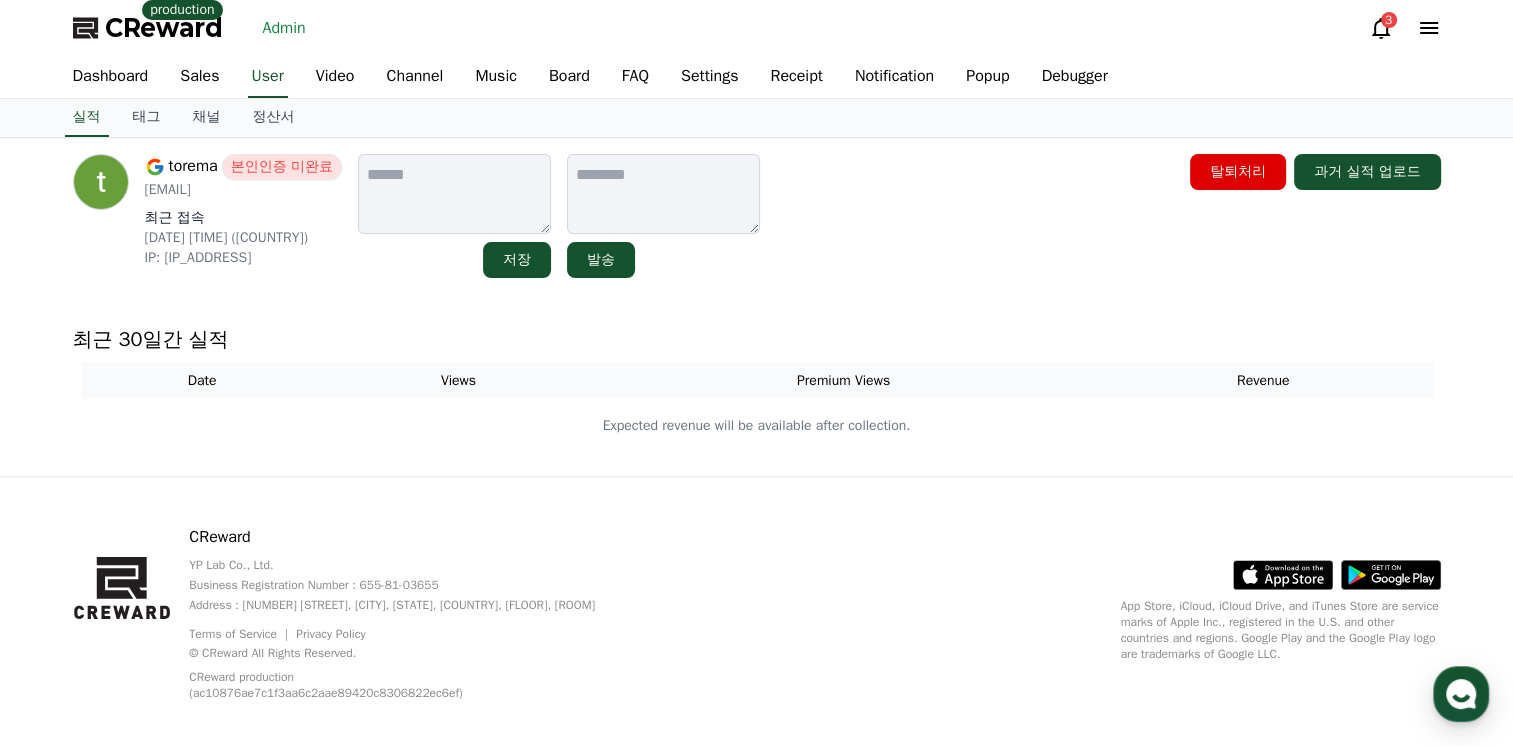 scroll, scrollTop: 0, scrollLeft: 0, axis: both 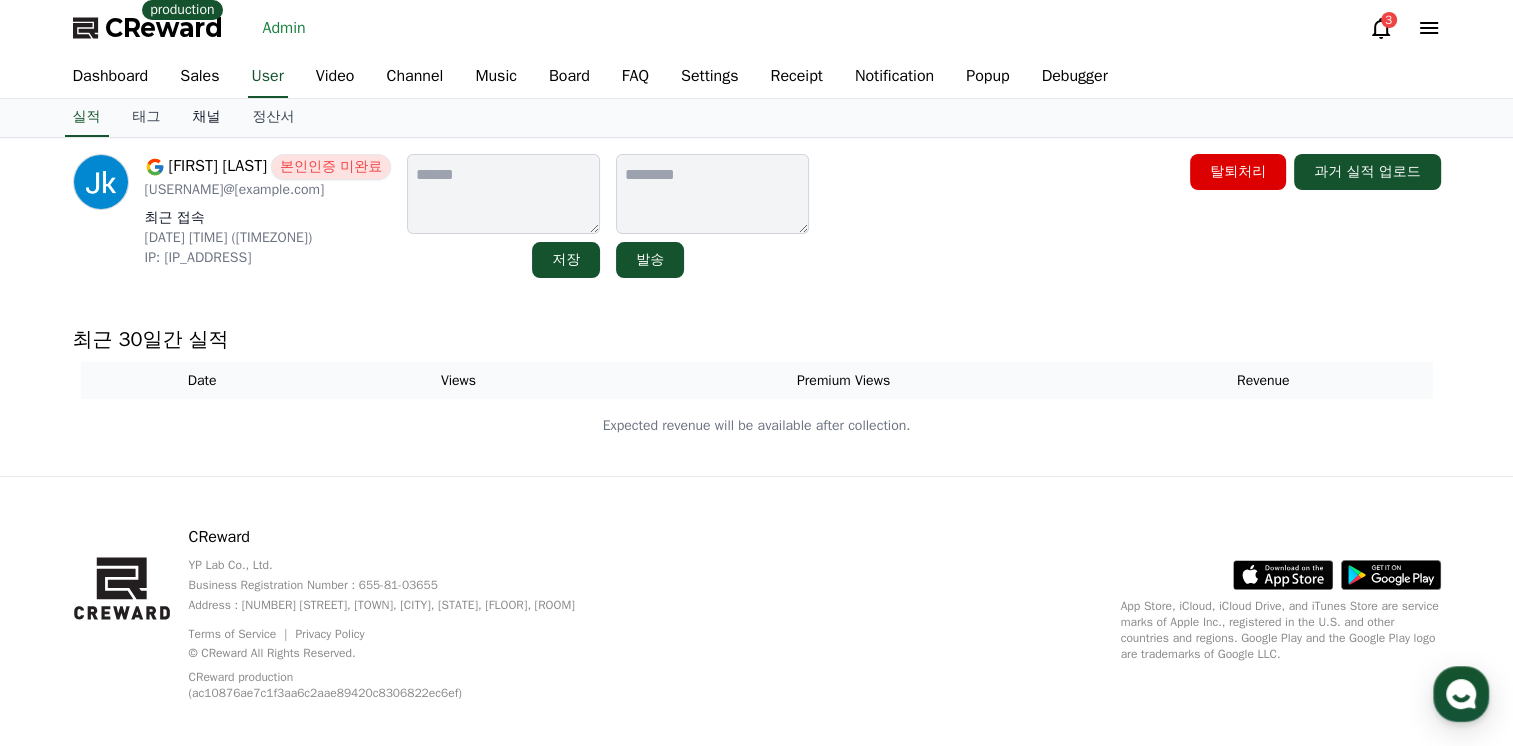 click on "채널" at bounding box center (207, 118) 